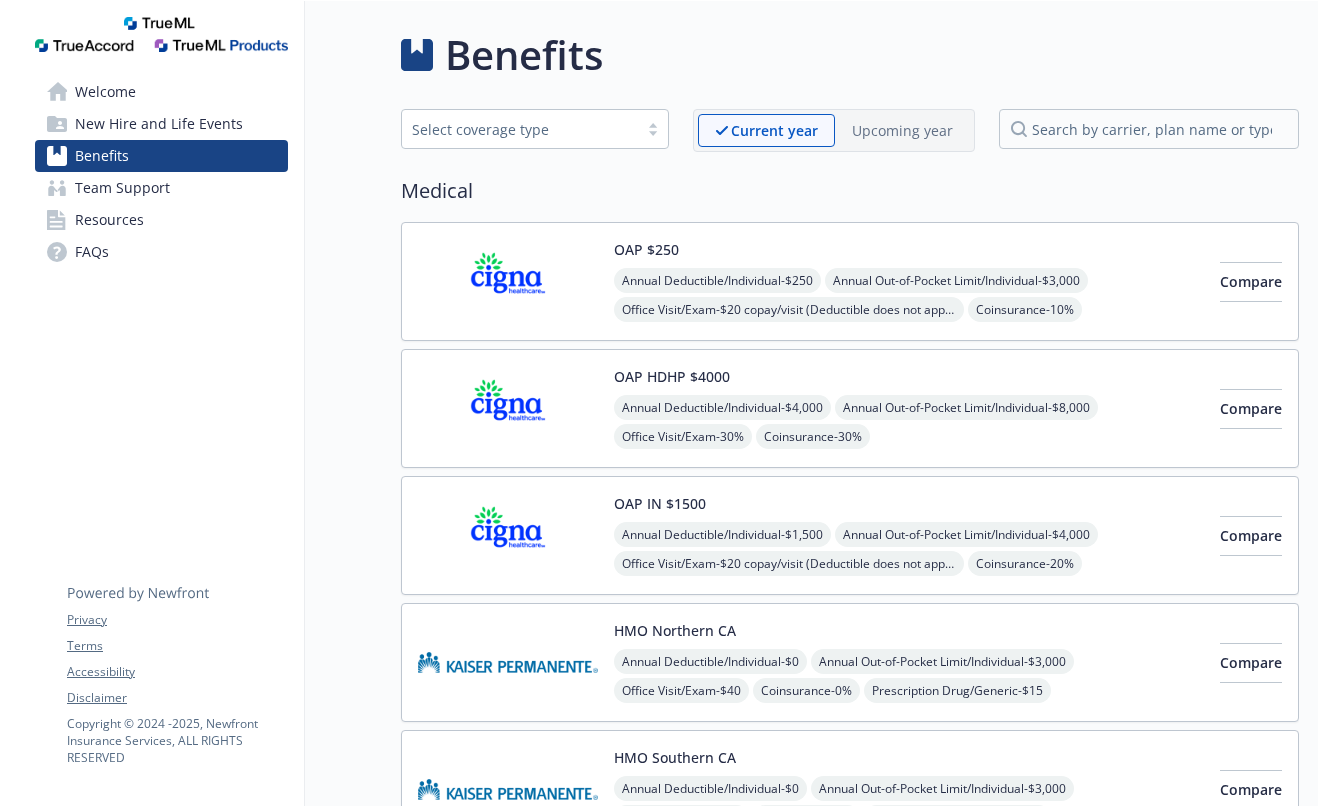 scroll, scrollTop: 0, scrollLeft: 0, axis: both 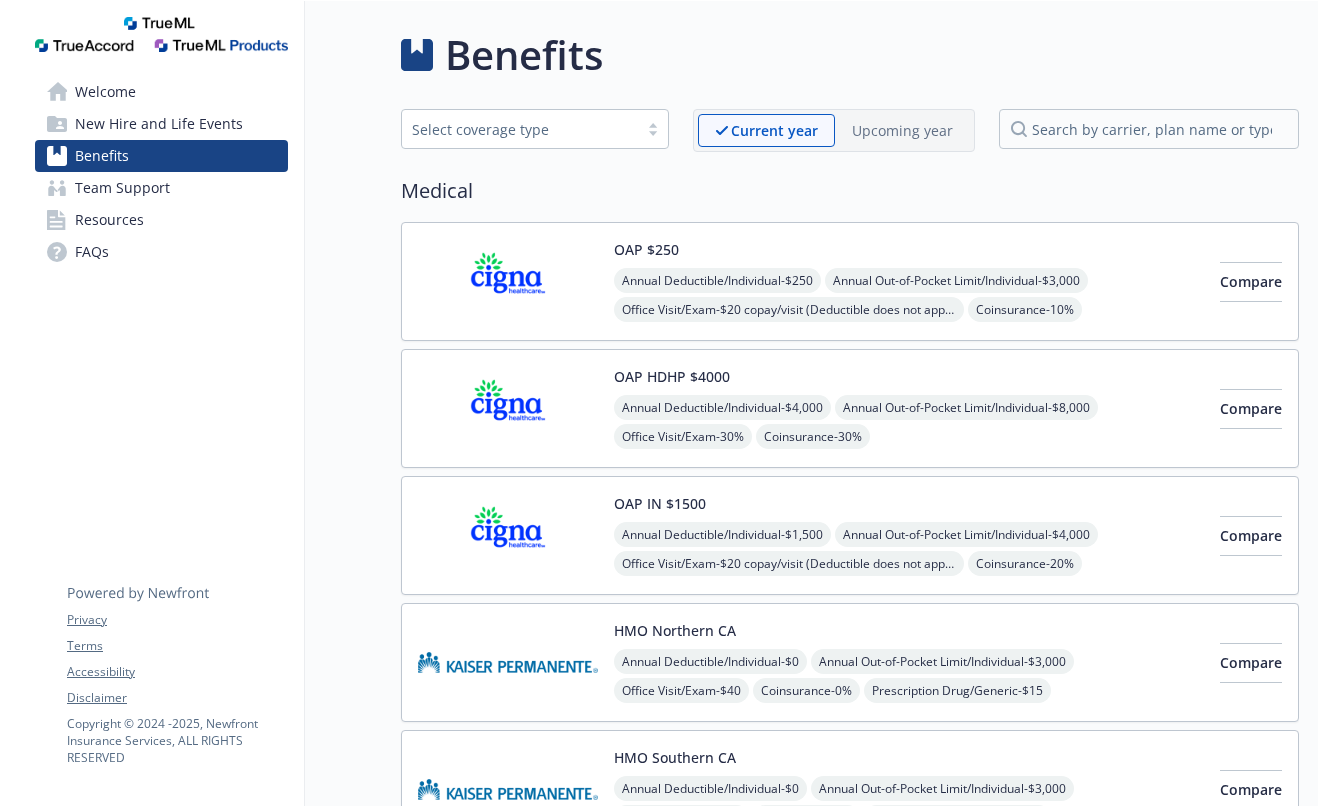 click on "Compare" at bounding box center (1251, 408) 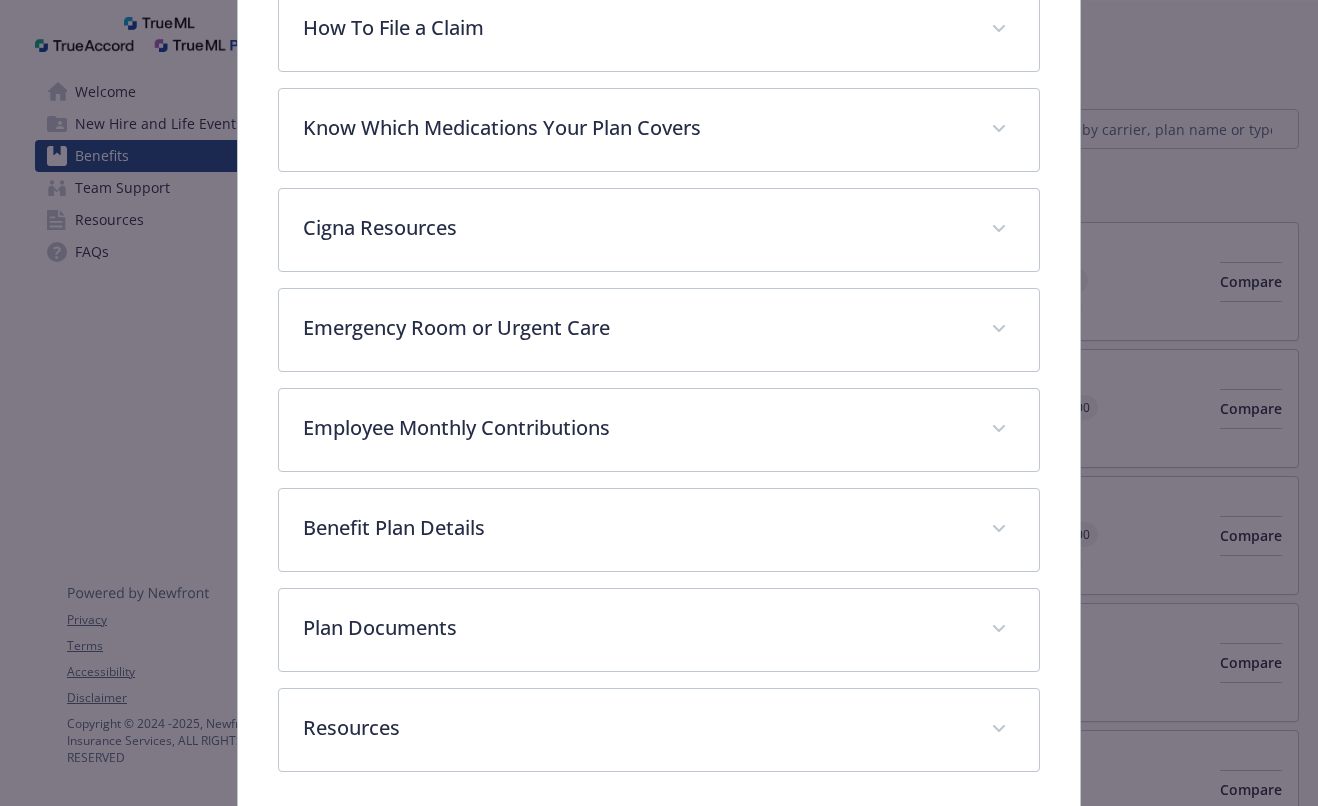 scroll, scrollTop: 801, scrollLeft: 0, axis: vertical 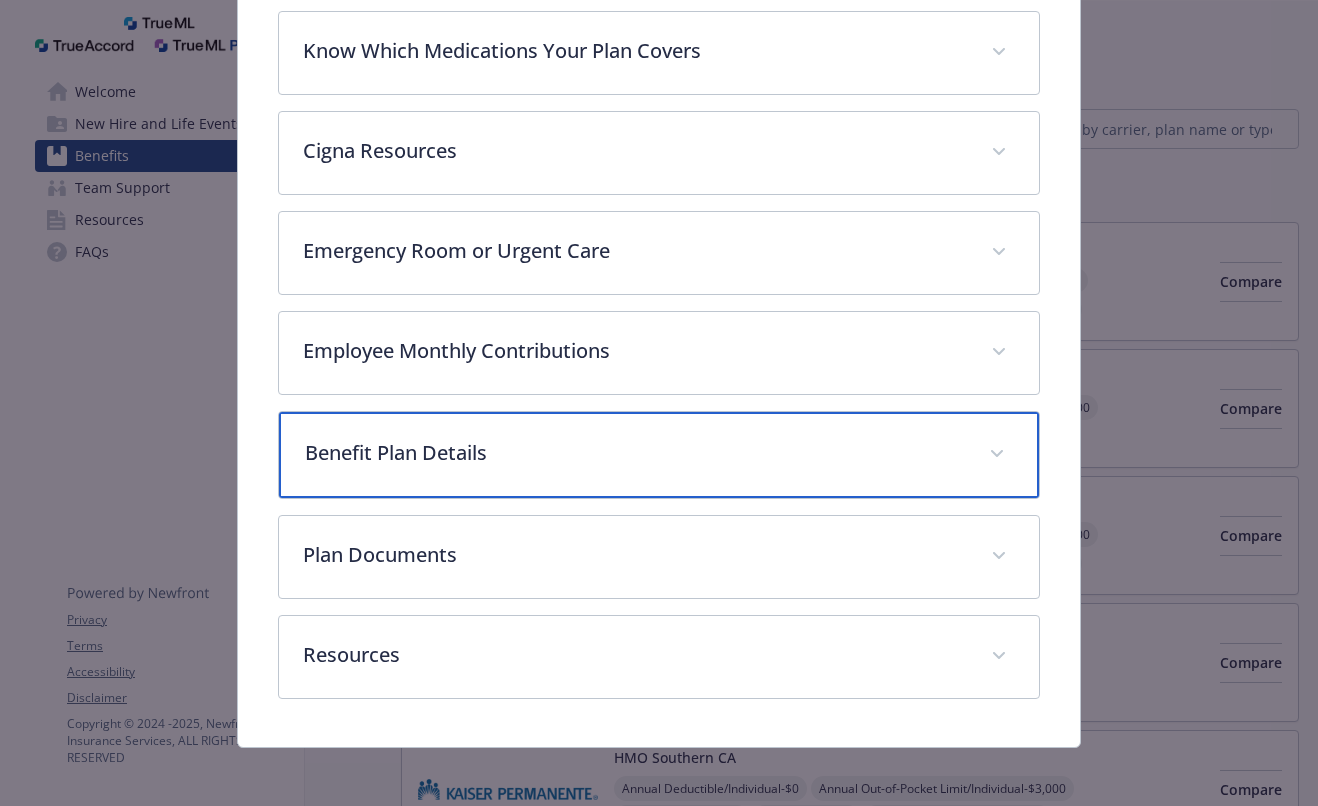 click at bounding box center (997, 454) 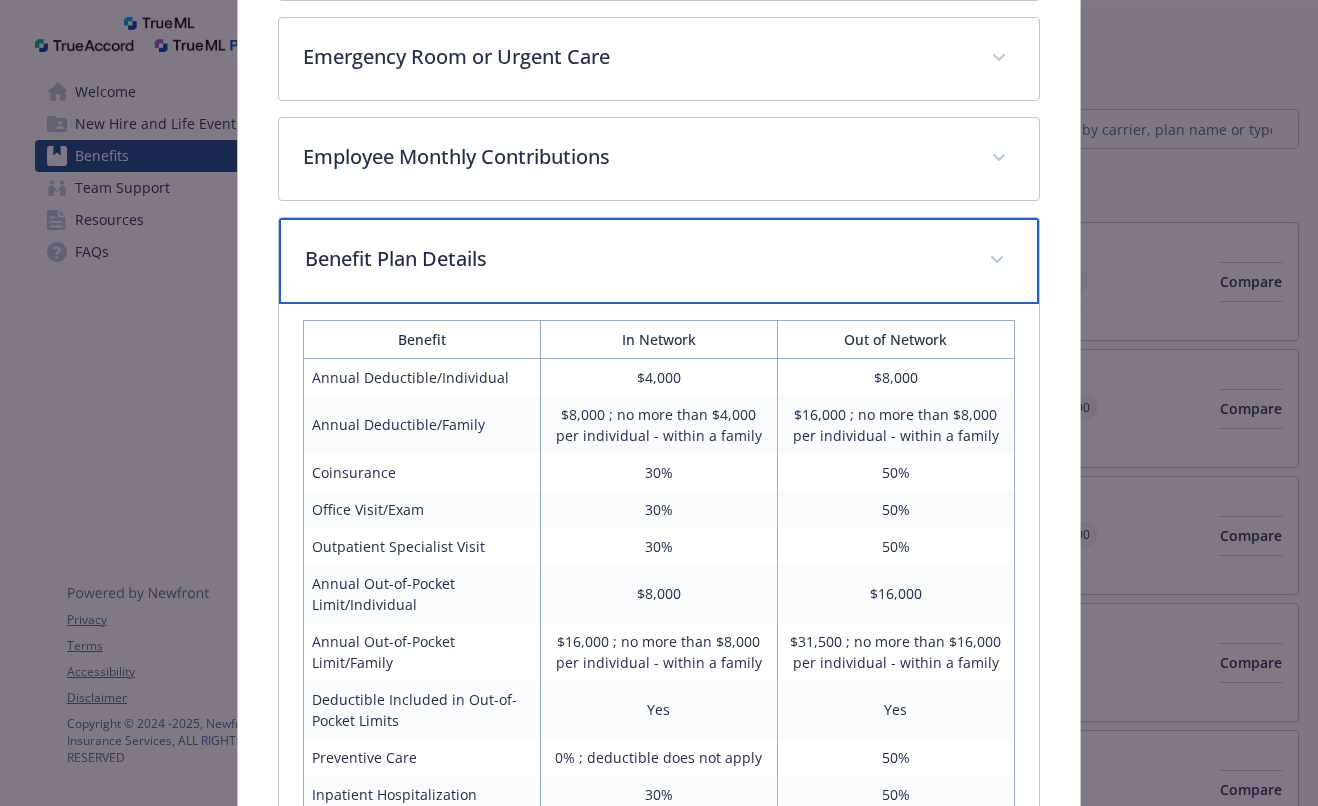 click on "Benefit Plan Details" at bounding box center (659, 261) 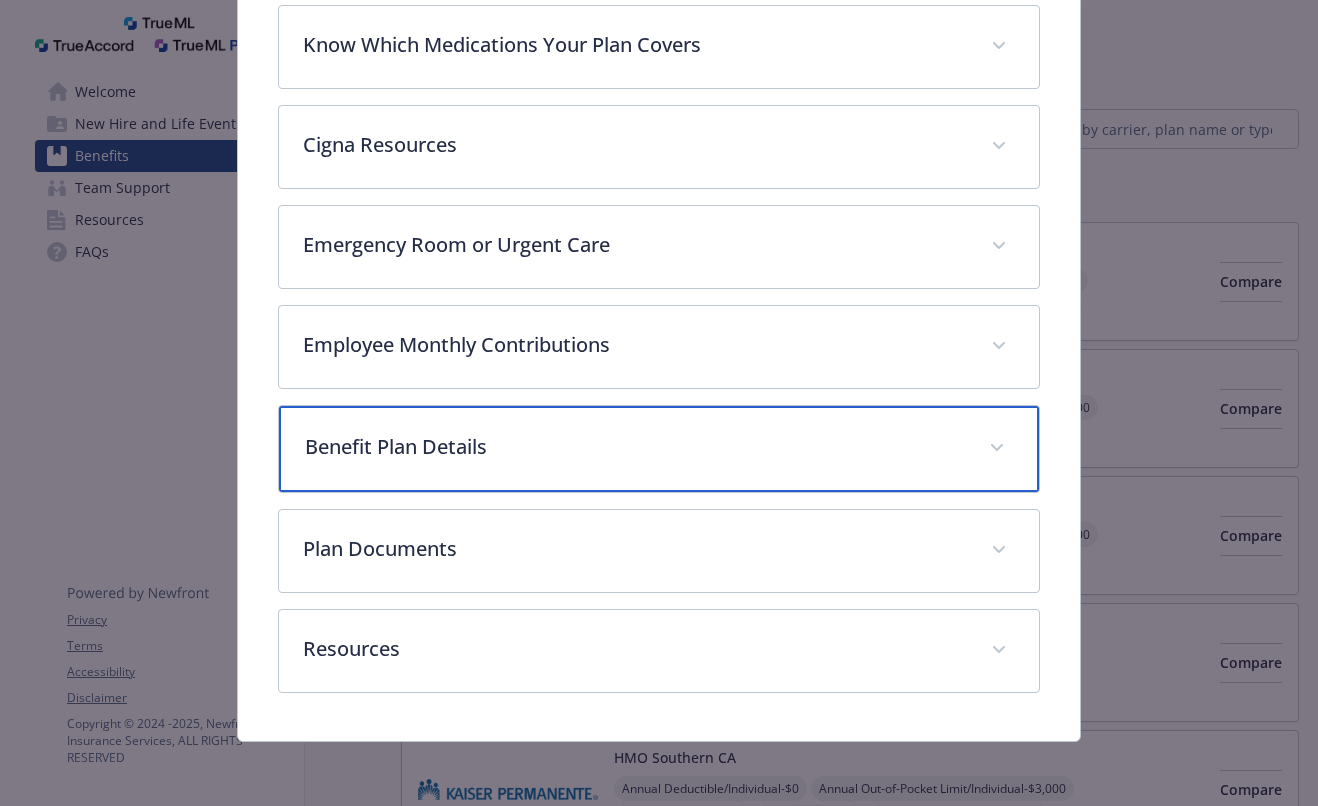 scroll, scrollTop: 805, scrollLeft: 0, axis: vertical 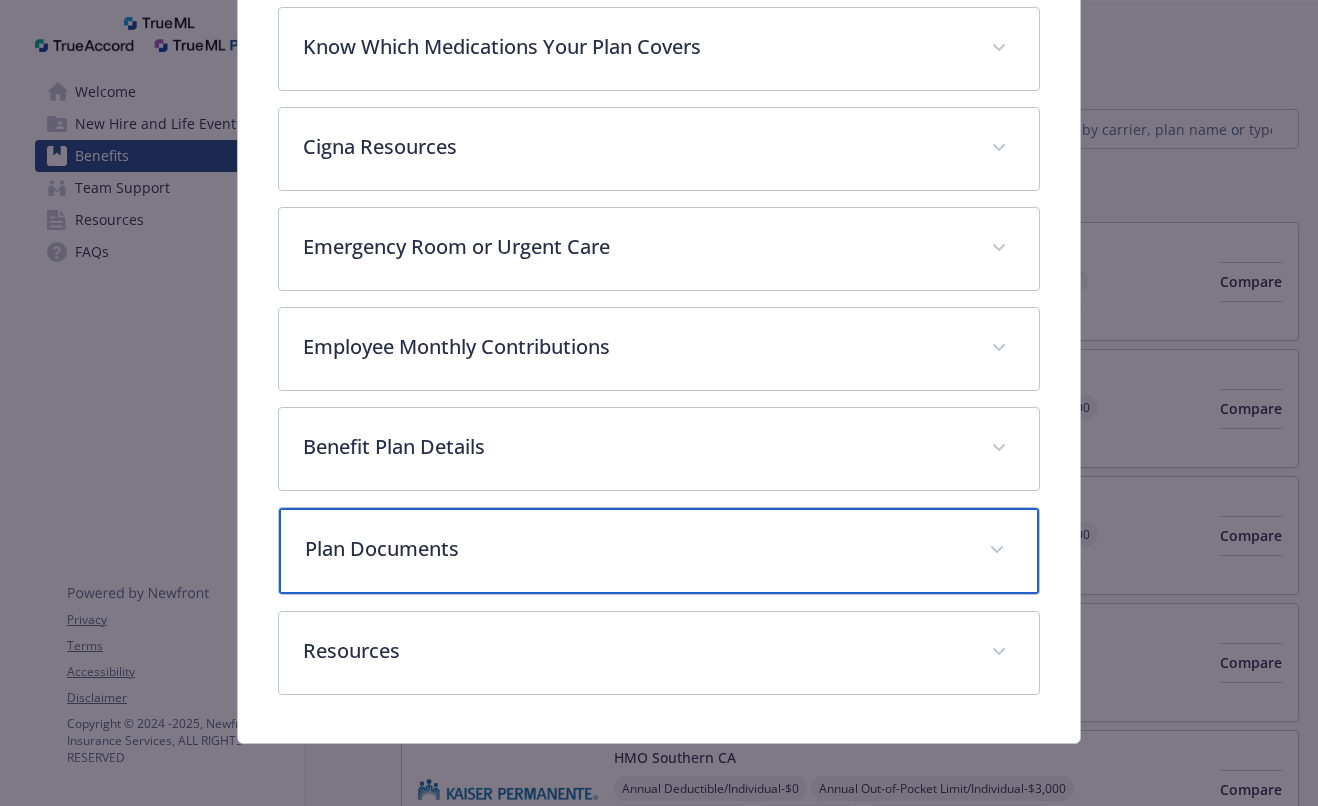 click on "Plan Documents" at bounding box center [659, 551] 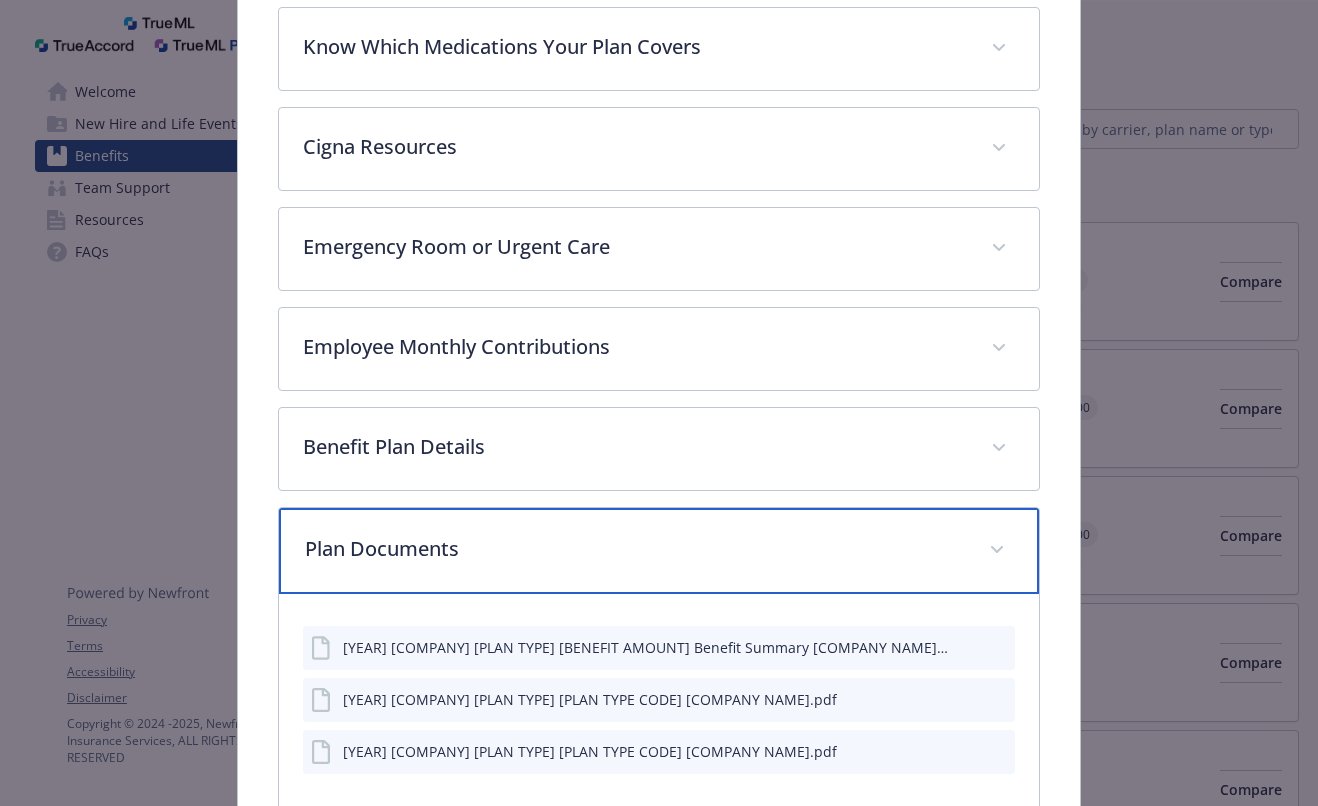 scroll, scrollTop: 1025, scrollLeft: 0, axis: vertical 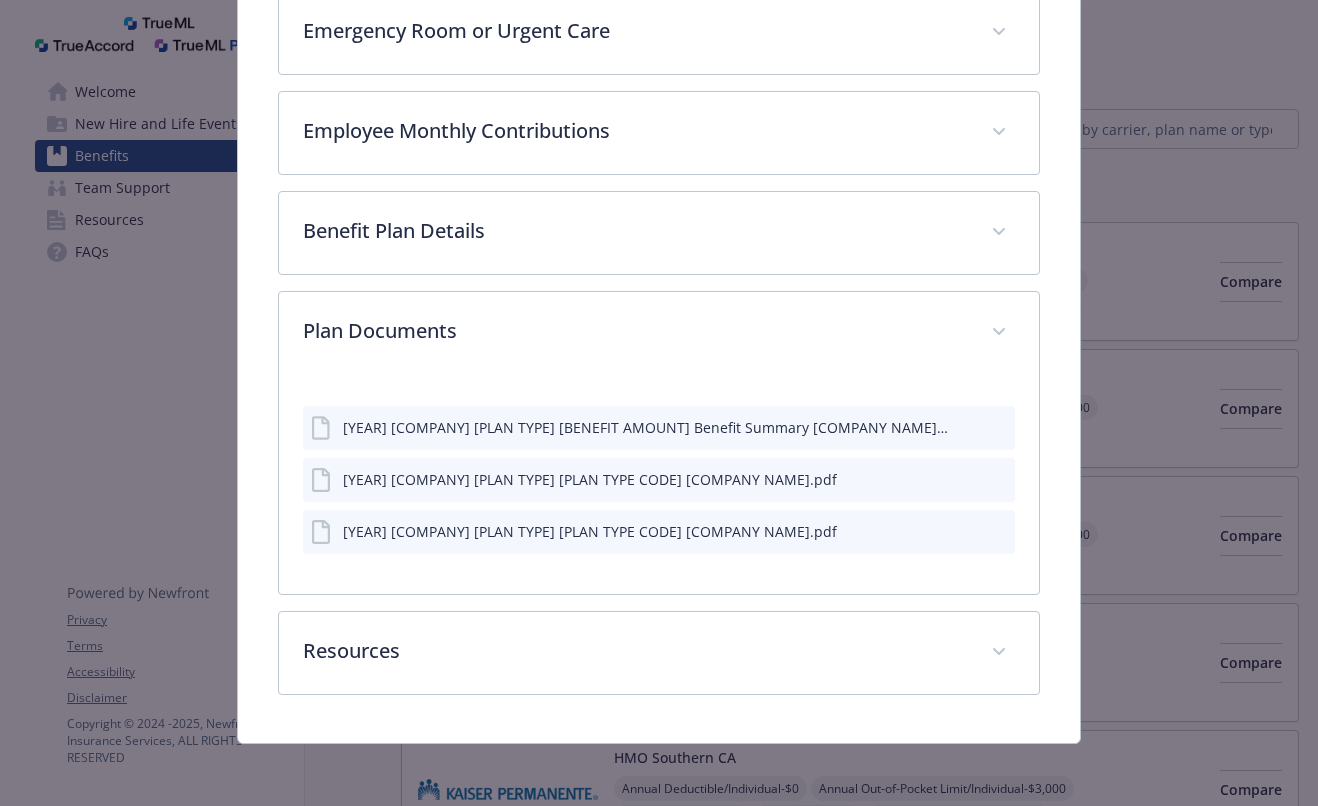 click 